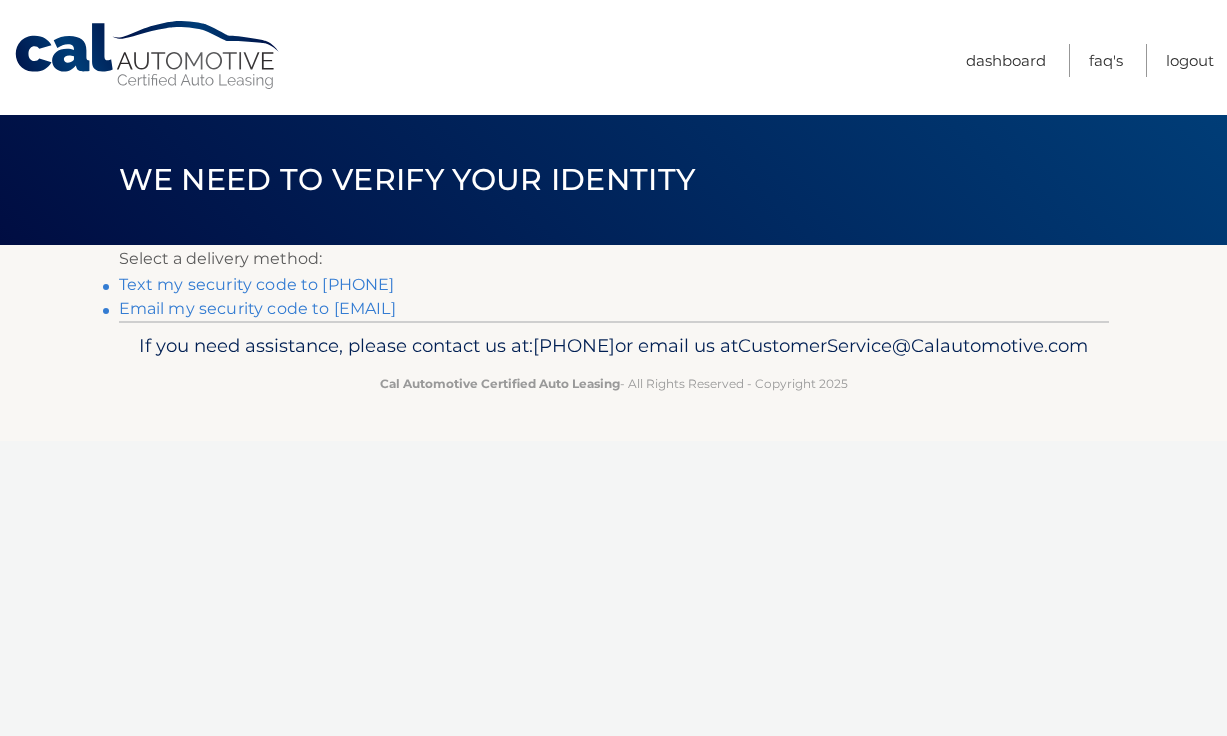 scroll, scrollTop: 0, scrollLeft: 0, axis: both 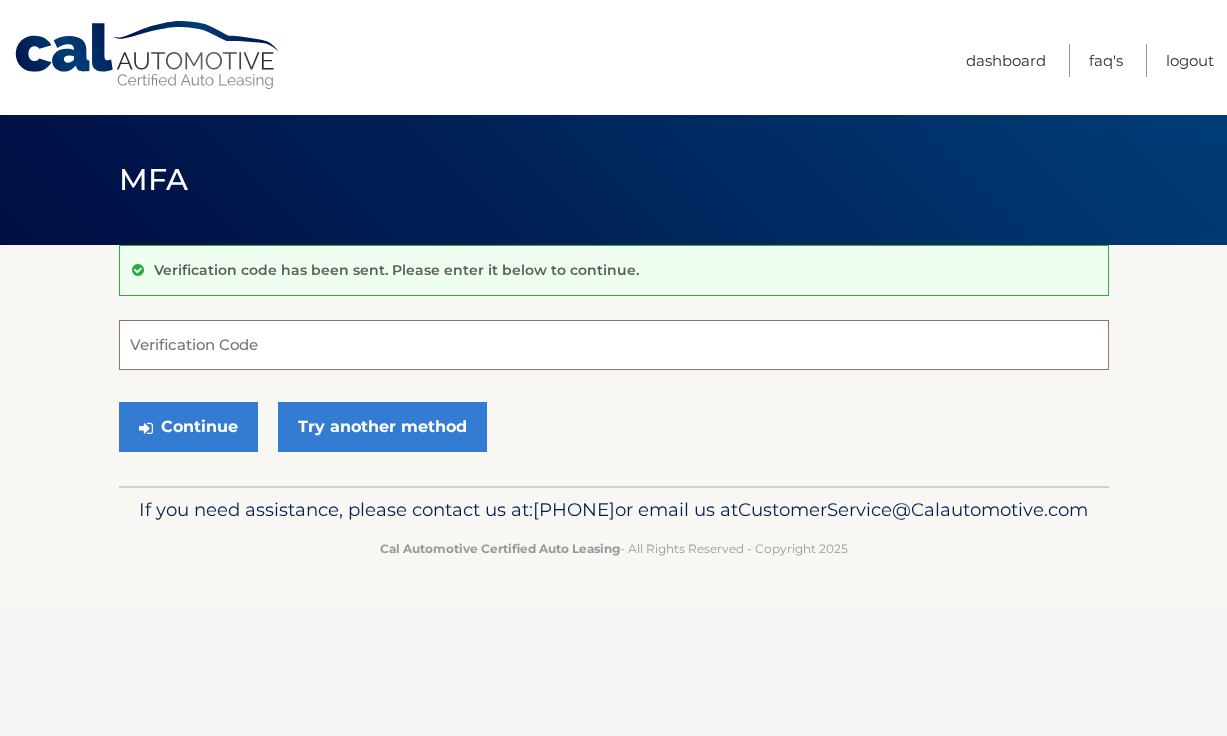 click on "Verification Code" at bounding box center [614, 345] 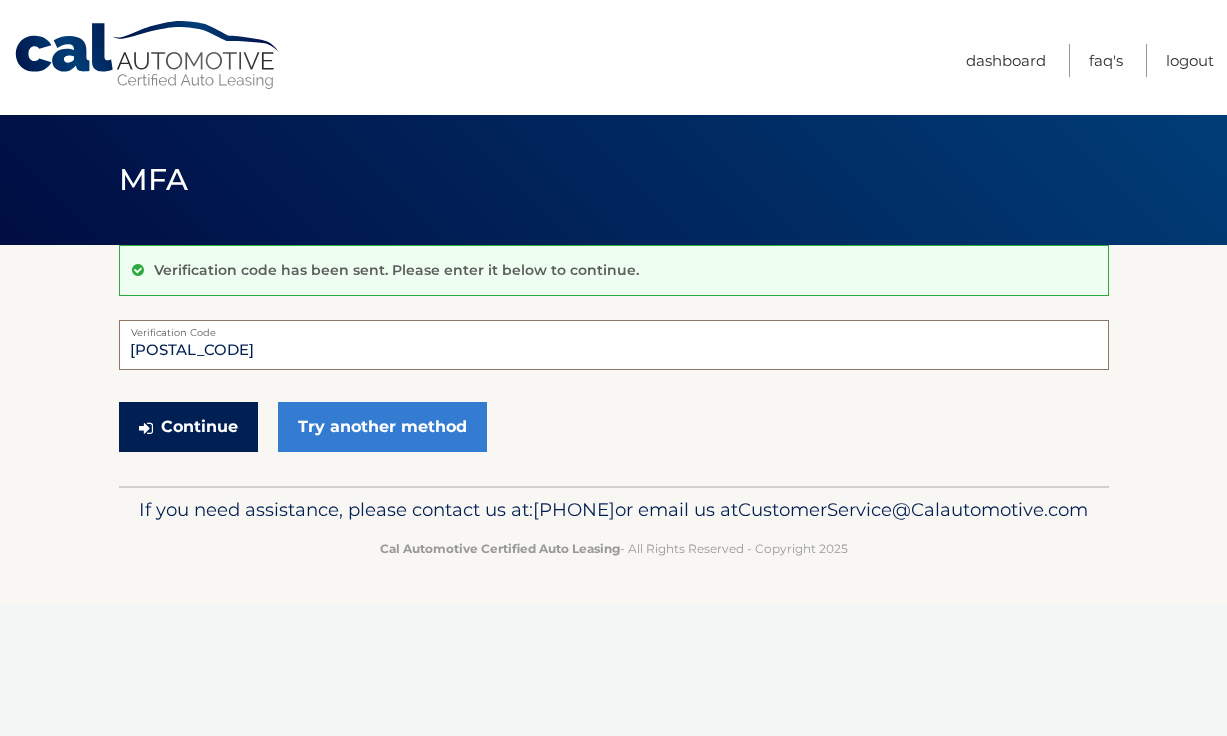 type on "913649" 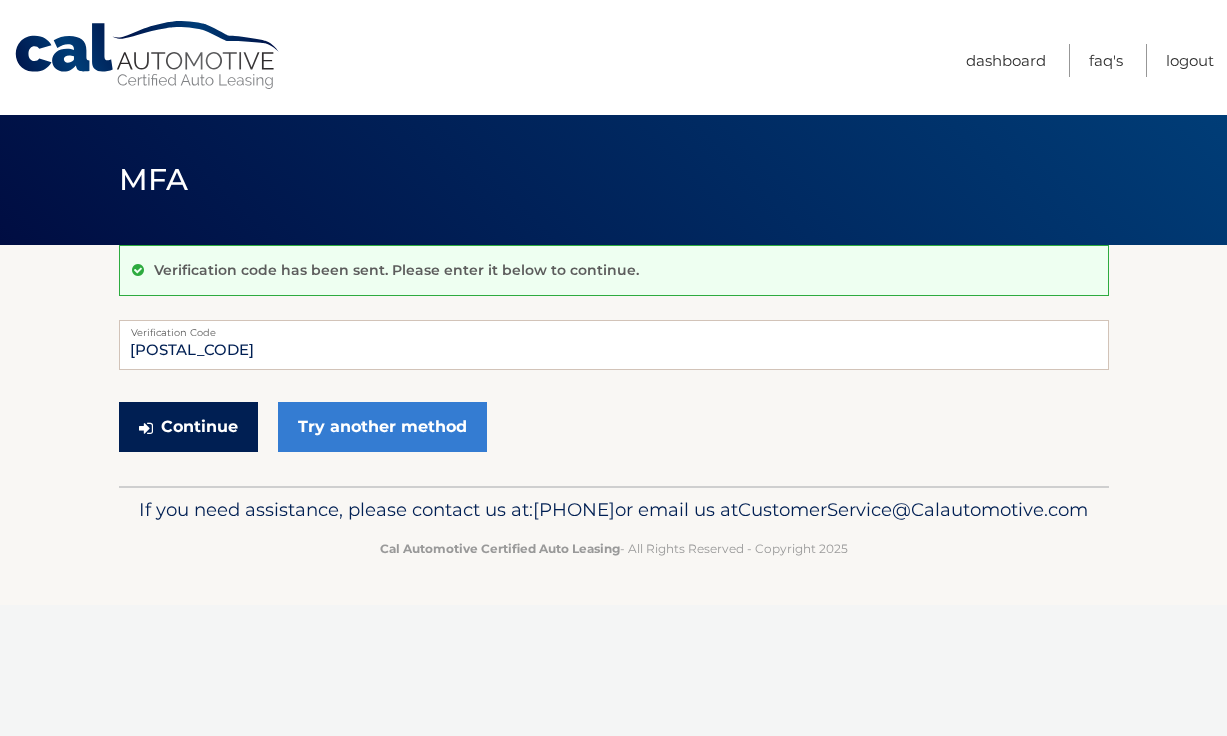 click on "Continue" at bounding box center [188, 427] 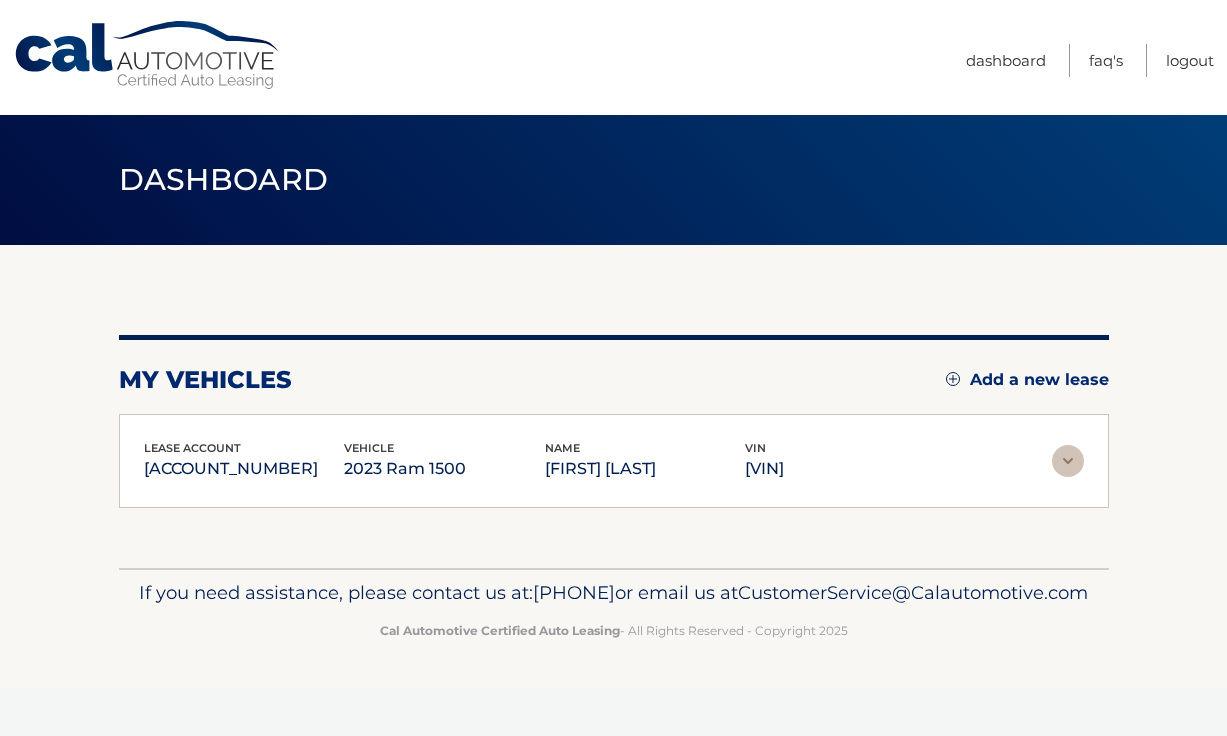 scroll, scrollTop: 0, scrollLeft: 0, axis: both 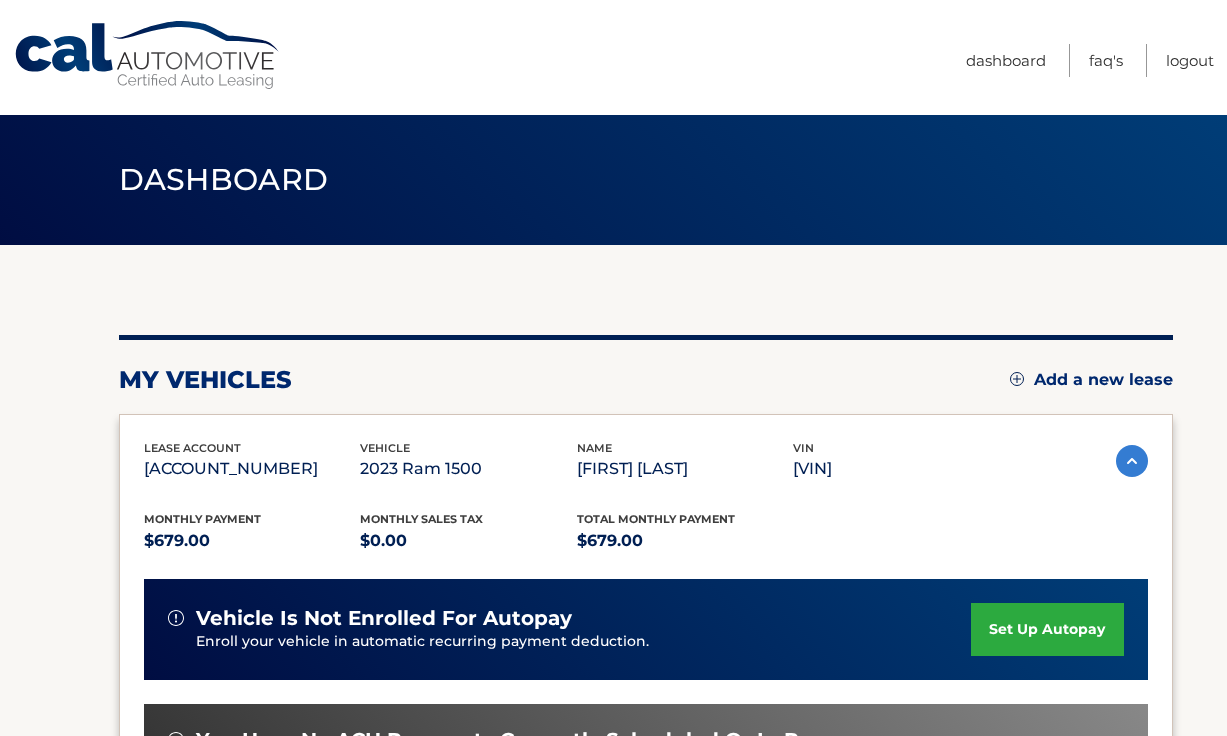 click on "my vehicles
Add a new lease
lease account
[ACCOUNT_NUMBER]
vehicle
2023 Ram 1500
name
[FIRST] [LAST]
vin
[VIN]" at bounding box center (613, 652) 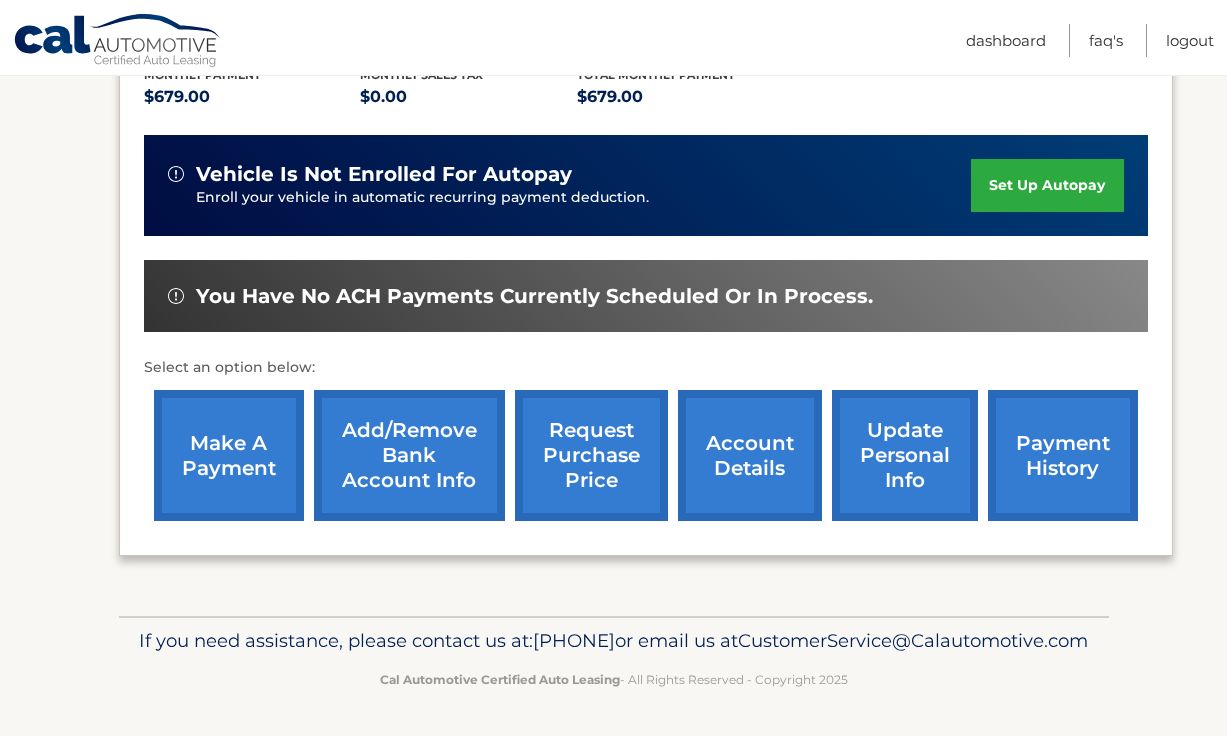 scroll, scrollTop: 475, scrollLeft: 0, axis: vertical 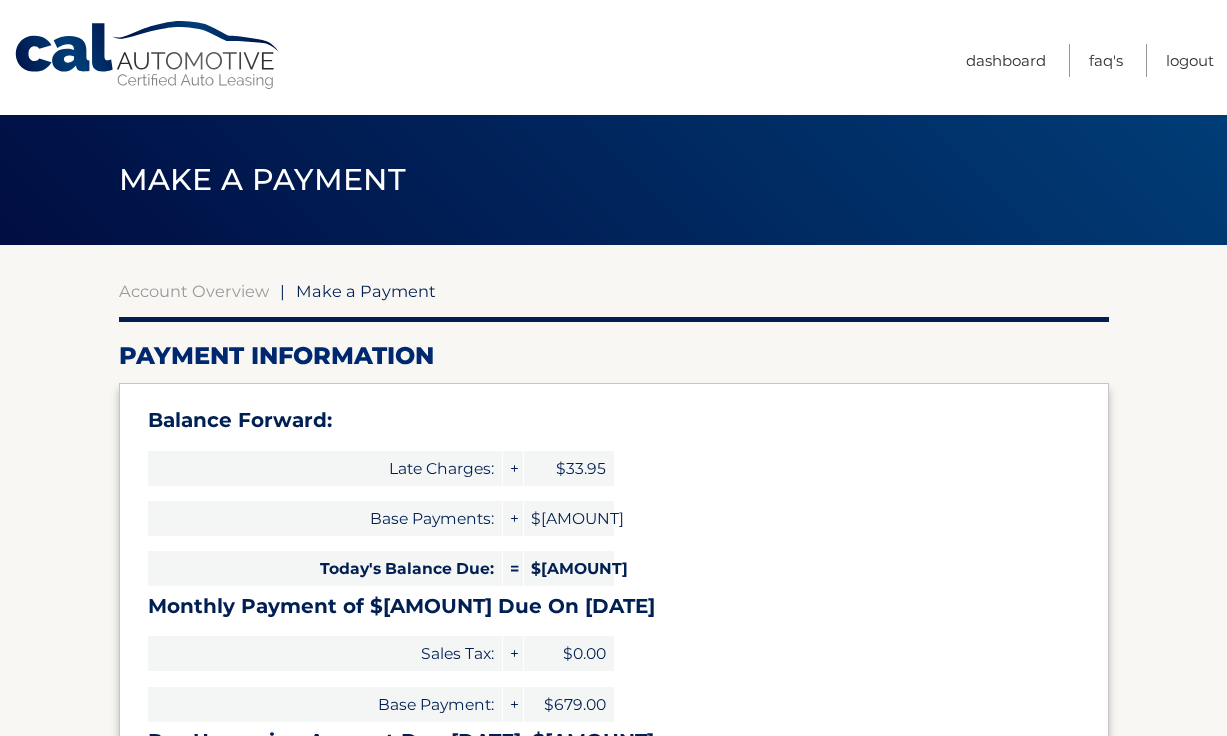 select on "M2YxMWY4ZWQtNTg0ZS00Y2FhLTk4YjYtZjc2ZTY0MGMxZjFh" 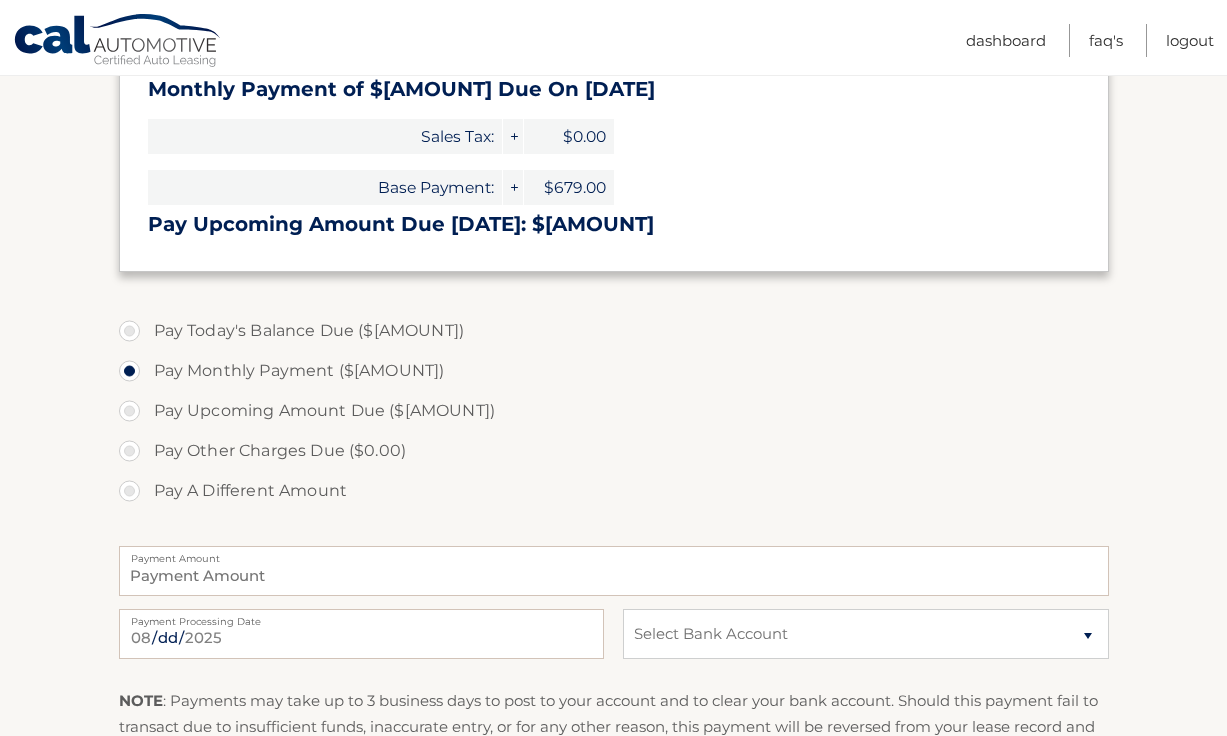 scroll, scrollTop: 520, scrollLeft: 0, axis: vertical 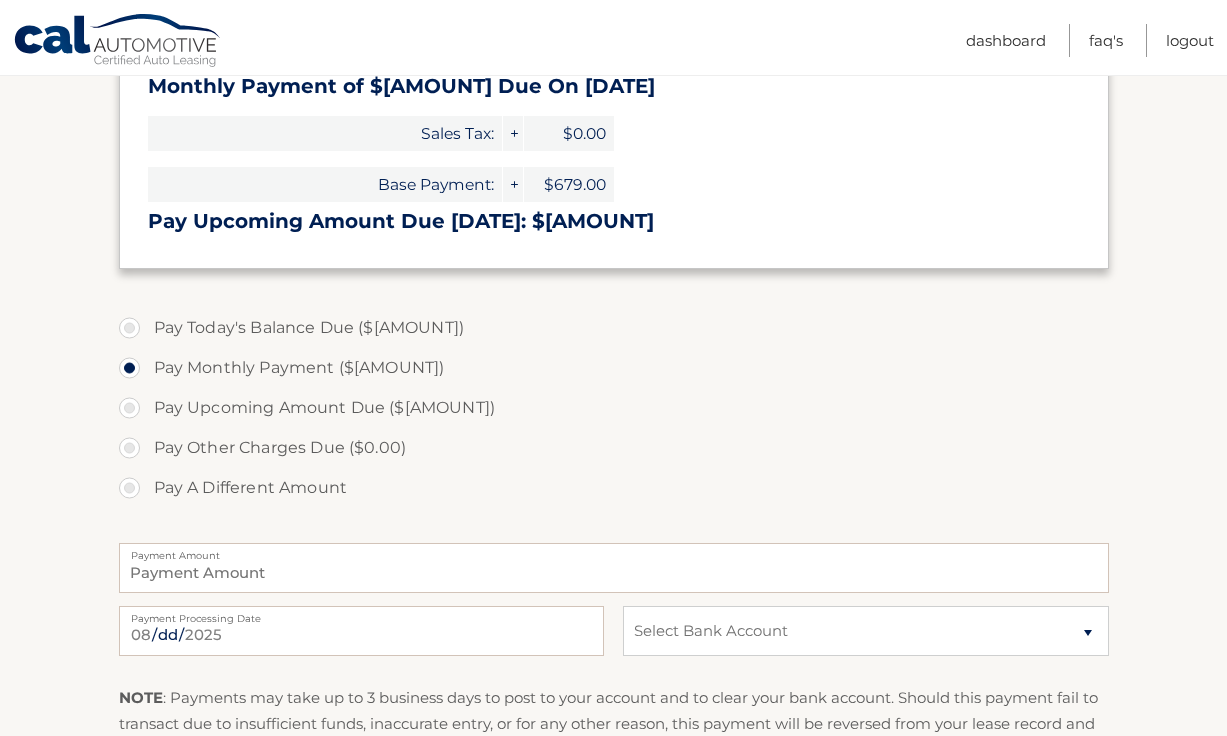 click on "Pay Today's Balance Due ($1,391.95)" at bounding box center (614, 328) 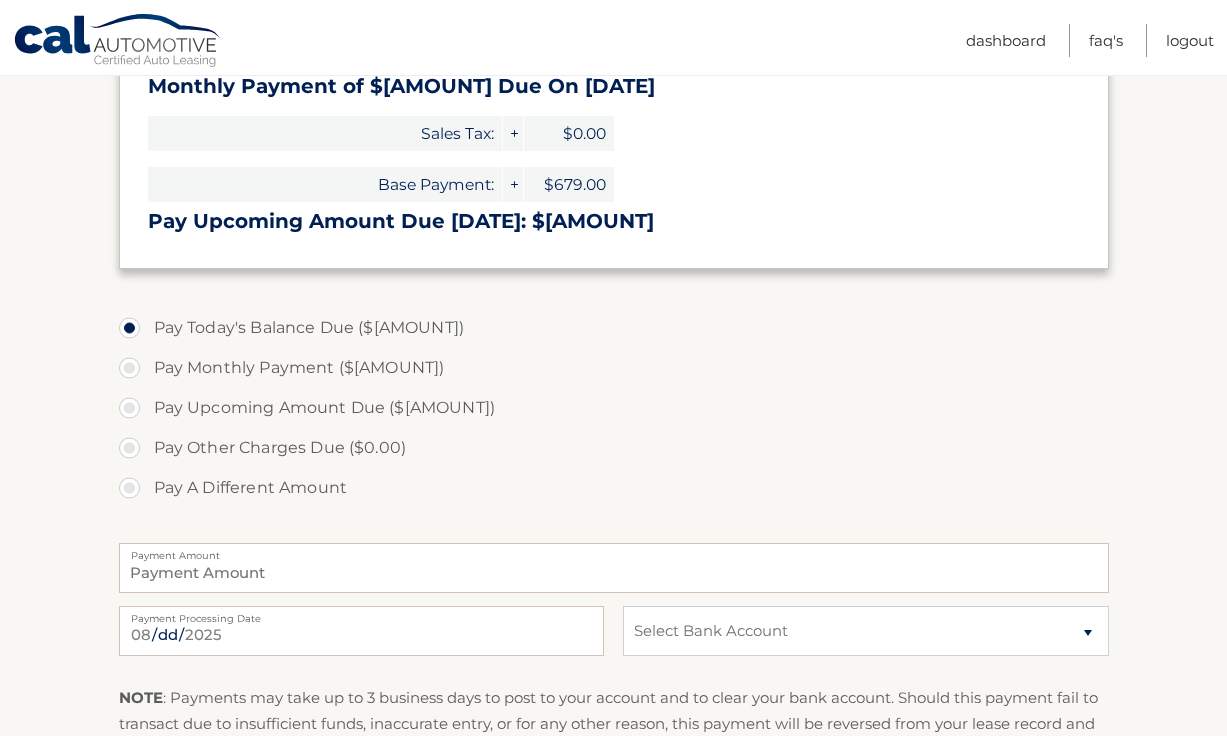 type on "1391.95" 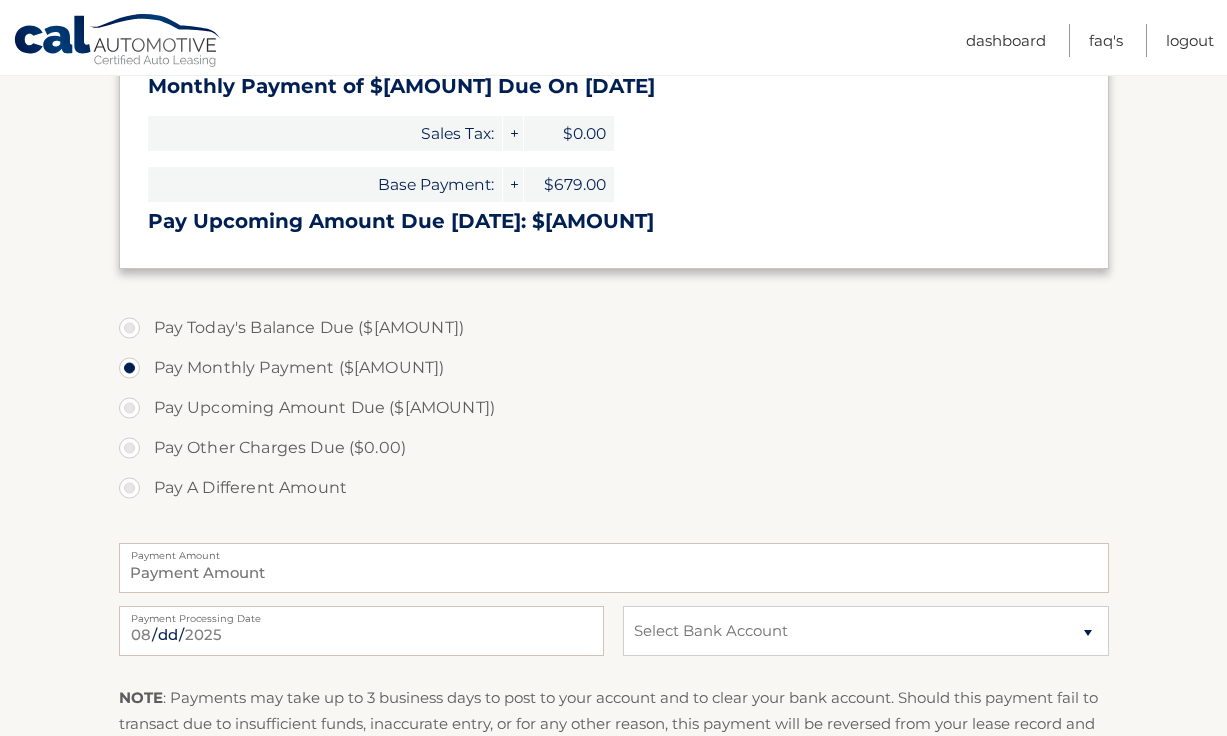 type on "679.00" 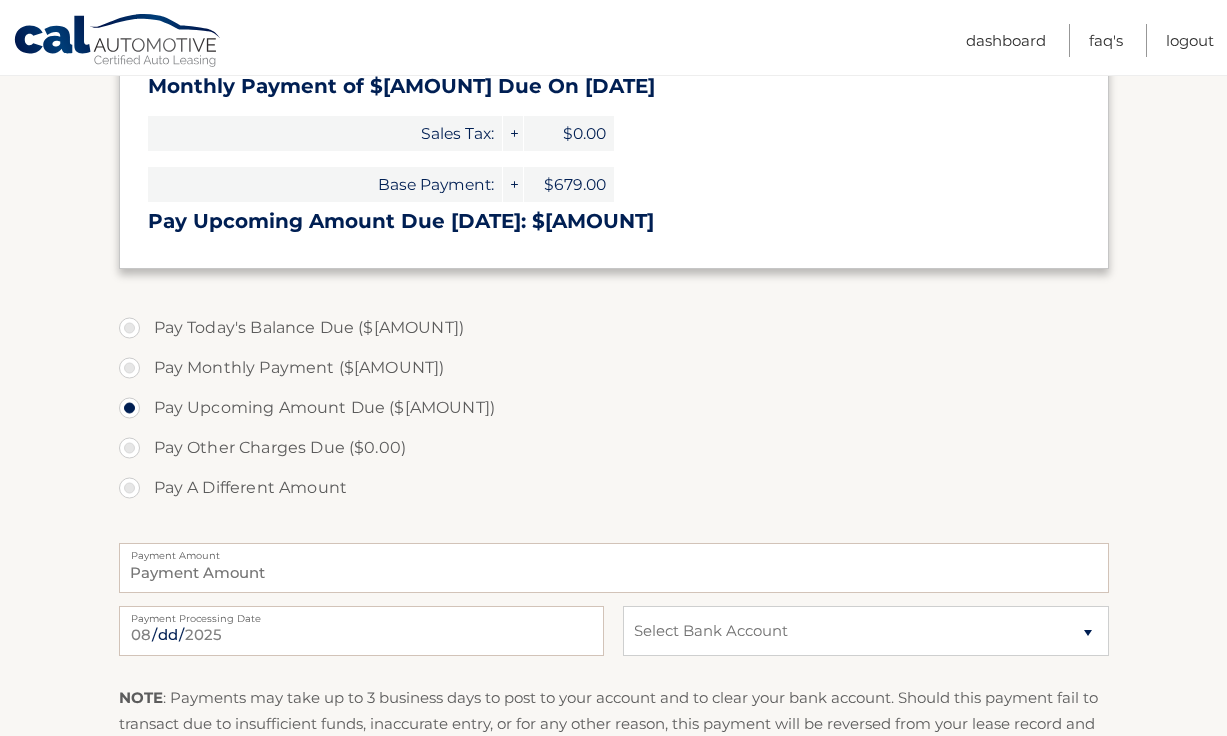type on "2070.95" 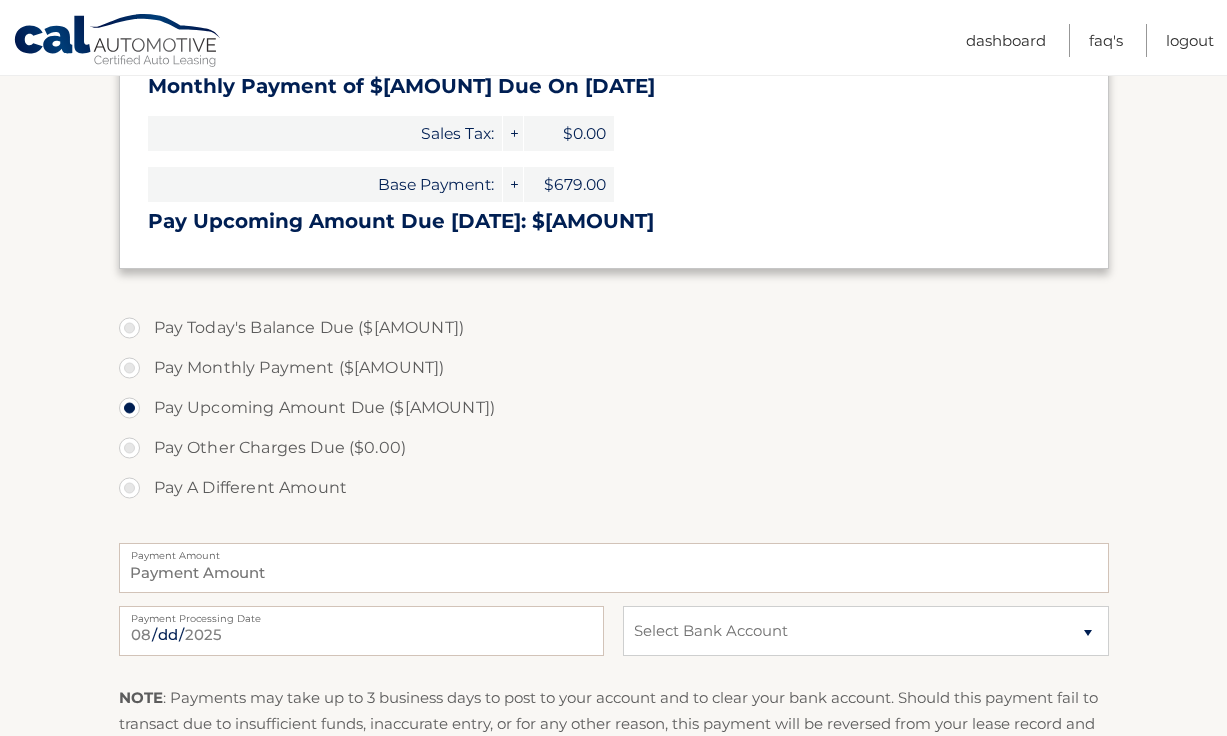 click on "Pay Today's Balance Due ($1,391.95)" at bounding box center [614, 328] 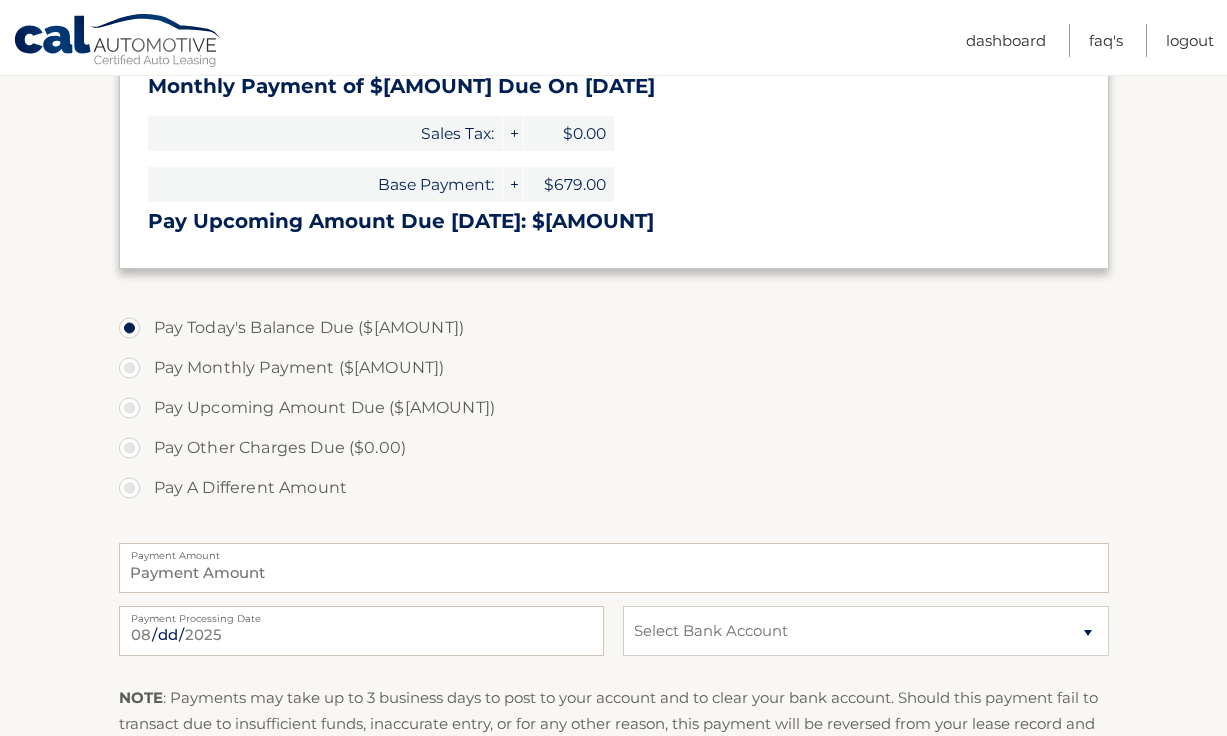 type on "1391.95" 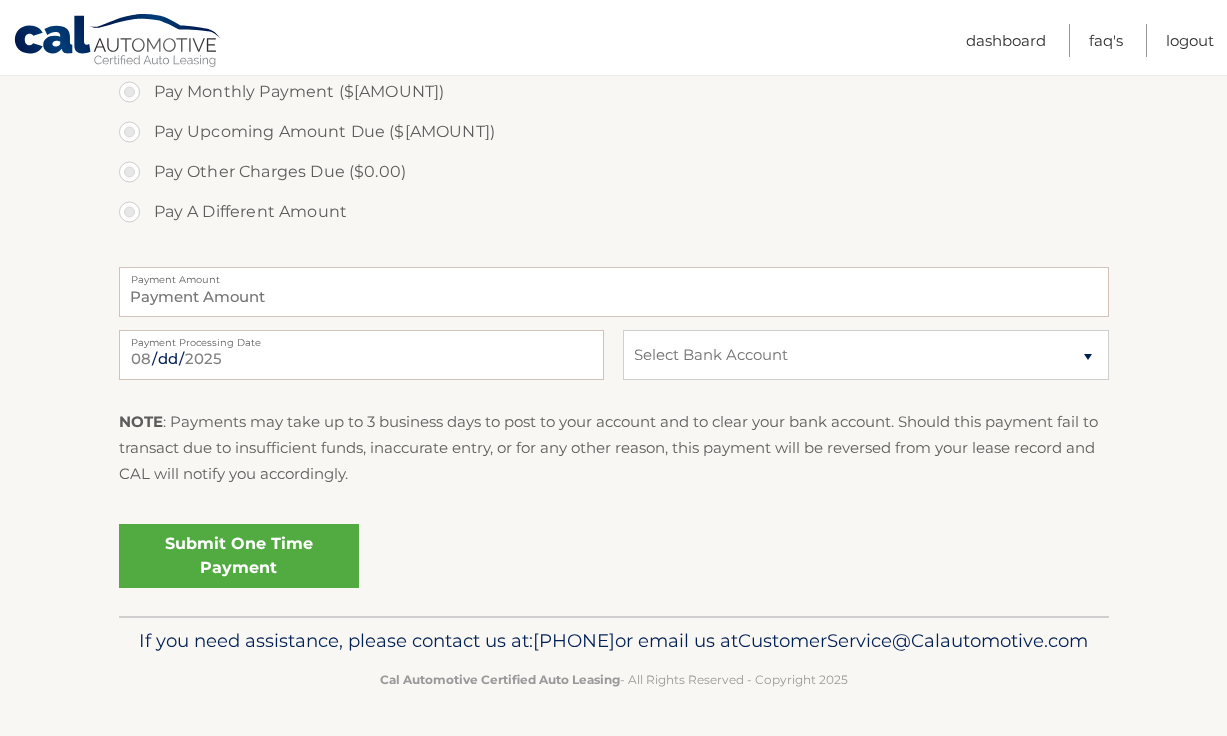 scroll, scrollTop: 828, scrollLeft: 0, axis: vertical 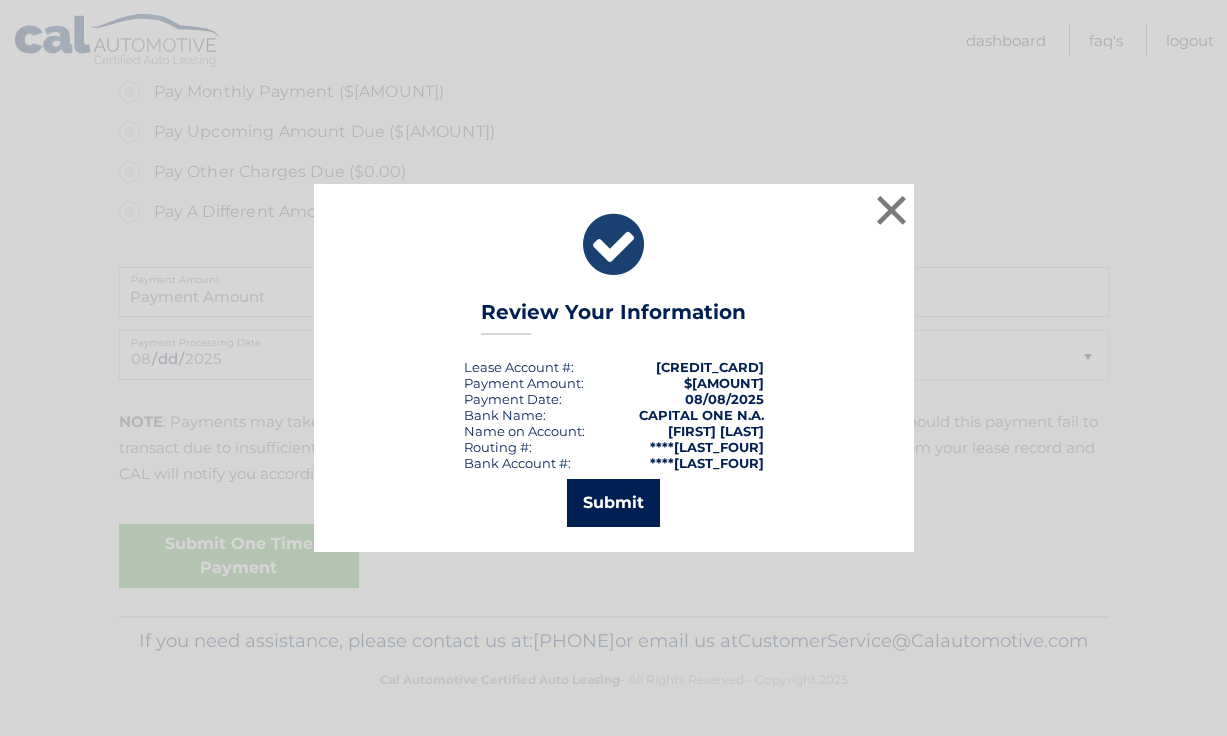 click on "Submit" at bounding box center [613, 503] 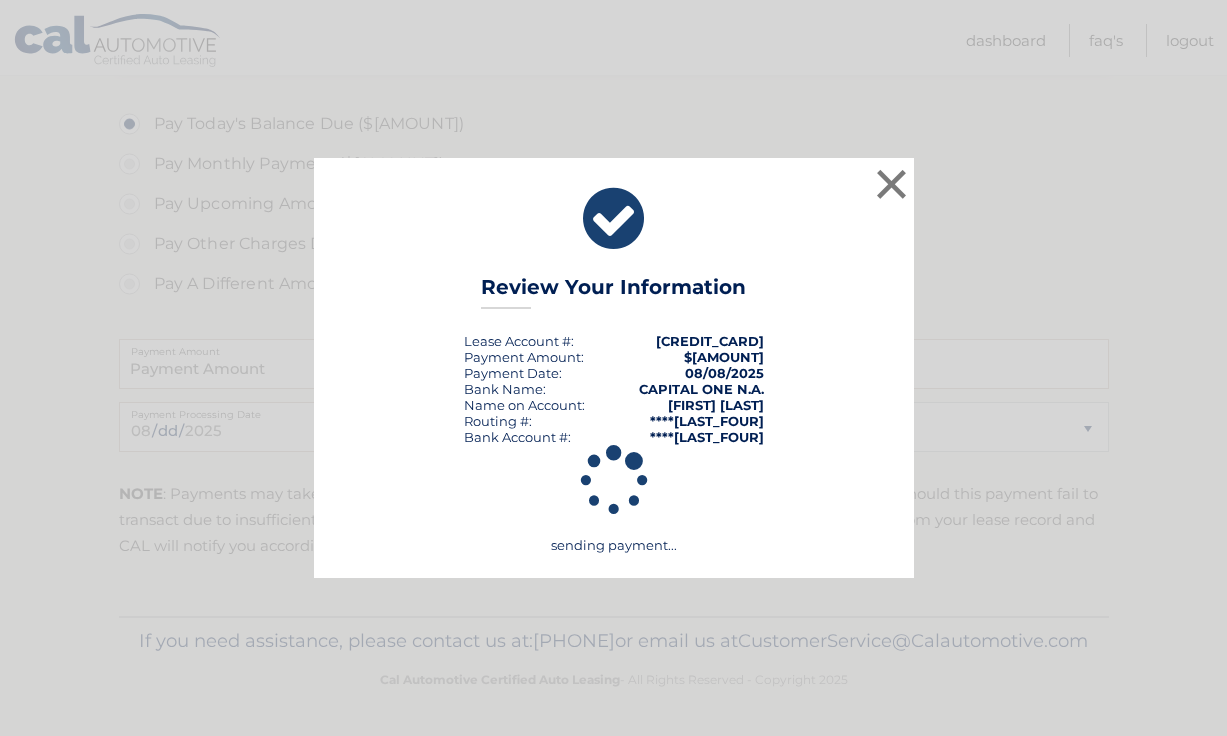 scroll, scrollTop: 756, scrollLeft: 0, axis: vertical 